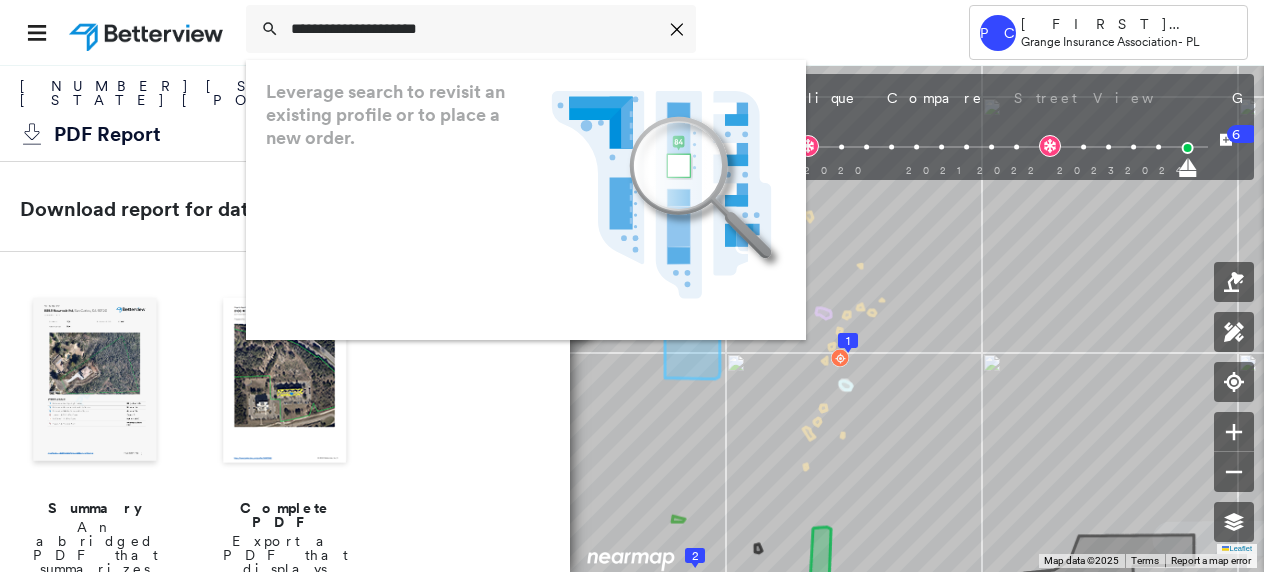 scroll, scrollTop: 0, scrollLeft: 0, axis: both 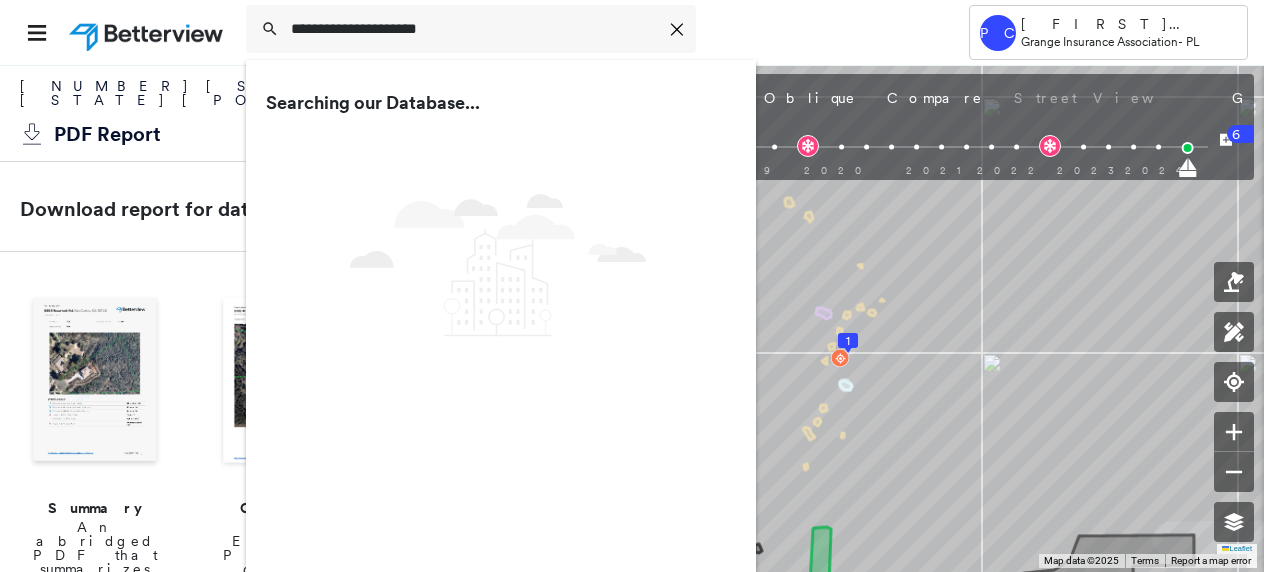type on "**********" 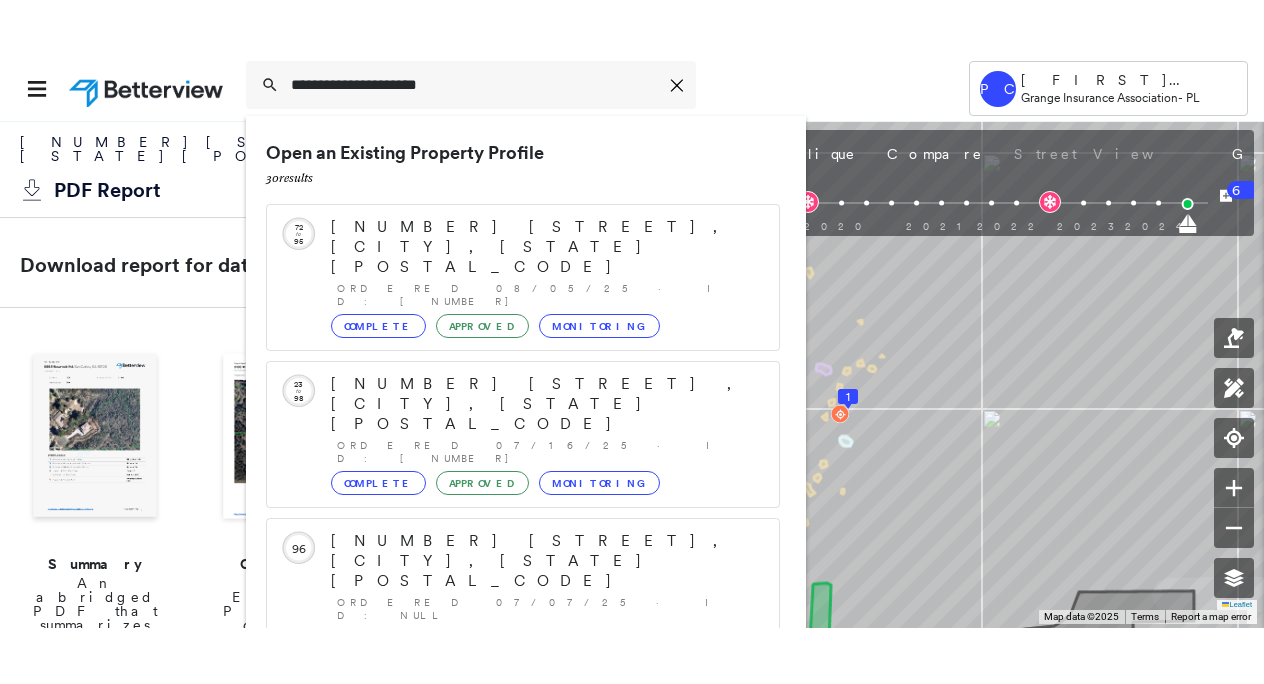 scroll, scrollTop: 212, scrollLeft: 0, axis: vertical 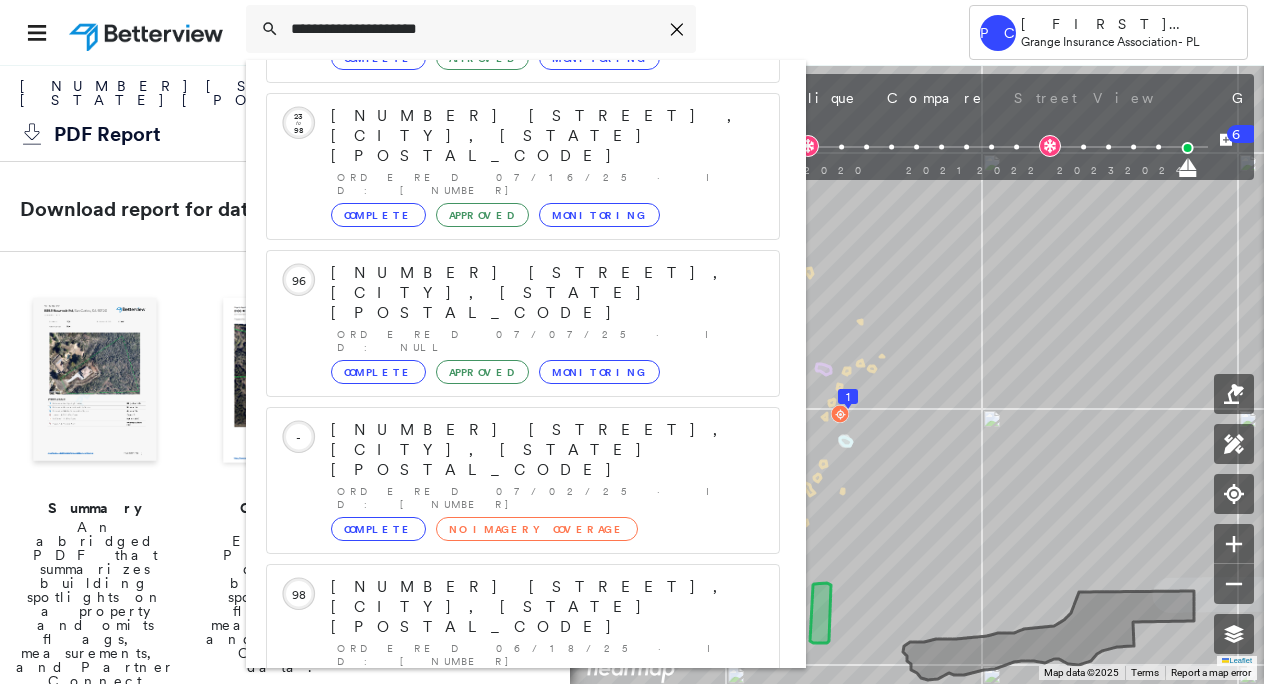 click on "[NUMBER] [STREET], [CITY], [STATE] [POSTAL_CODE]" at bounding box center [501, 899] 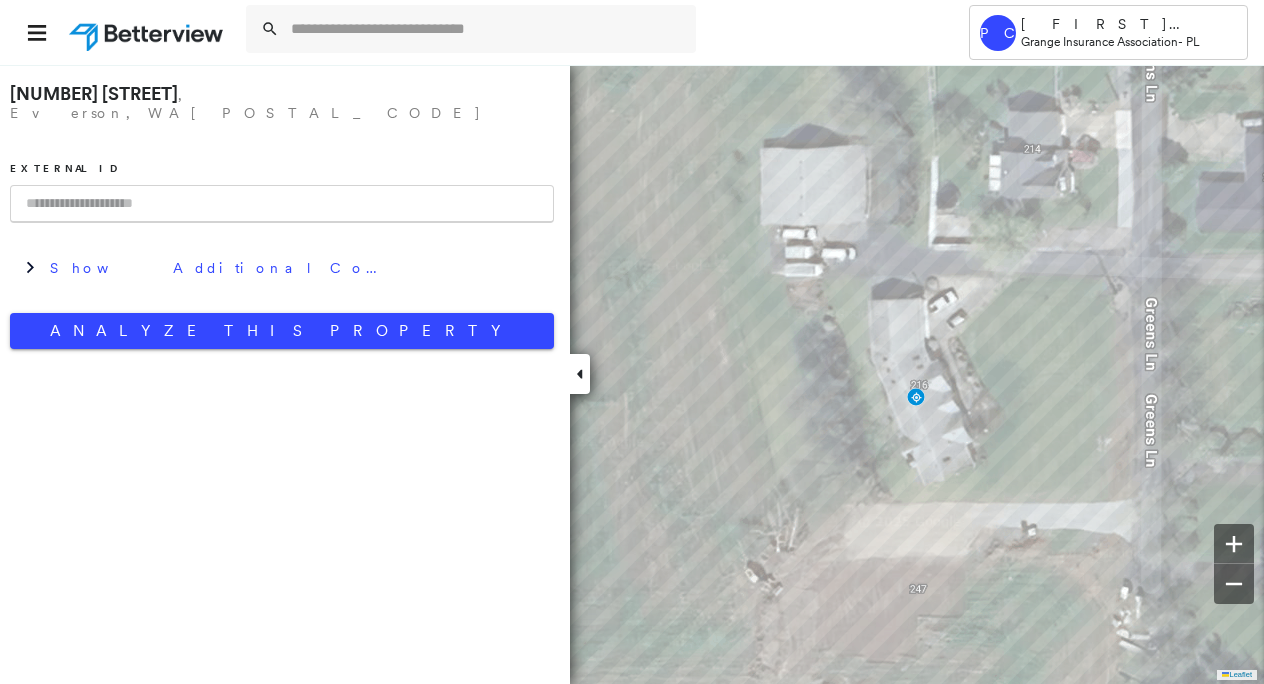 click at bounding box center [282, 204] 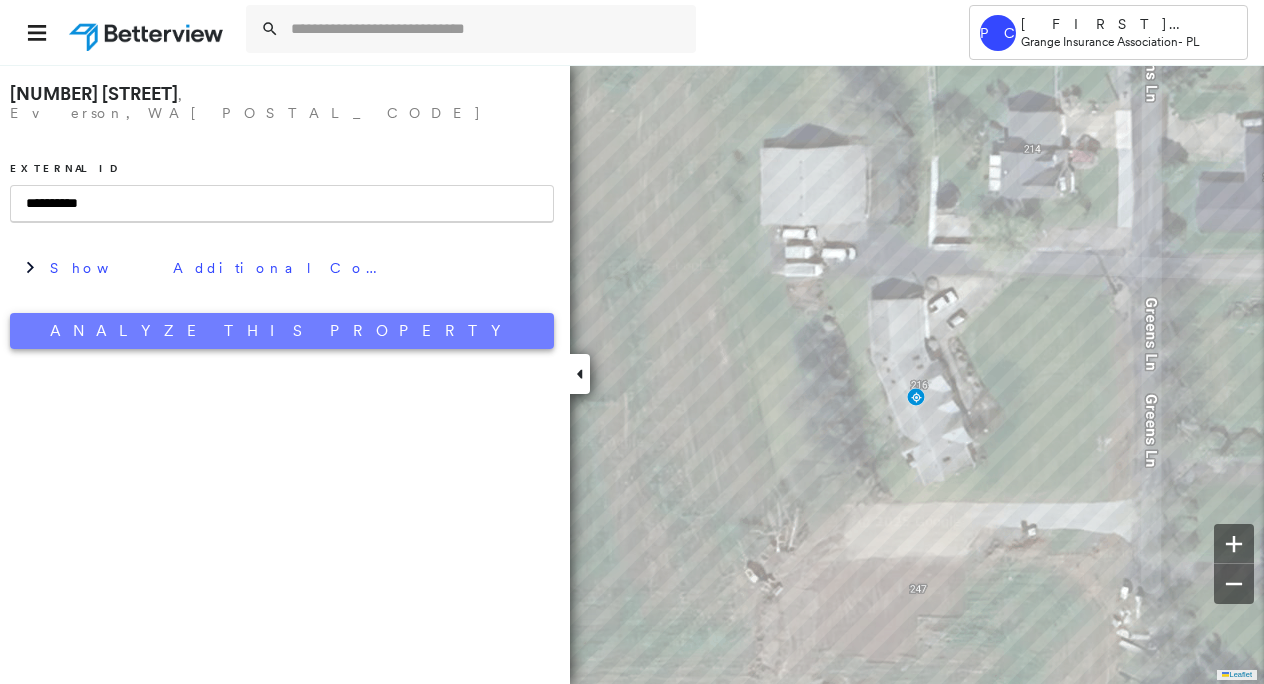 type on "**********" 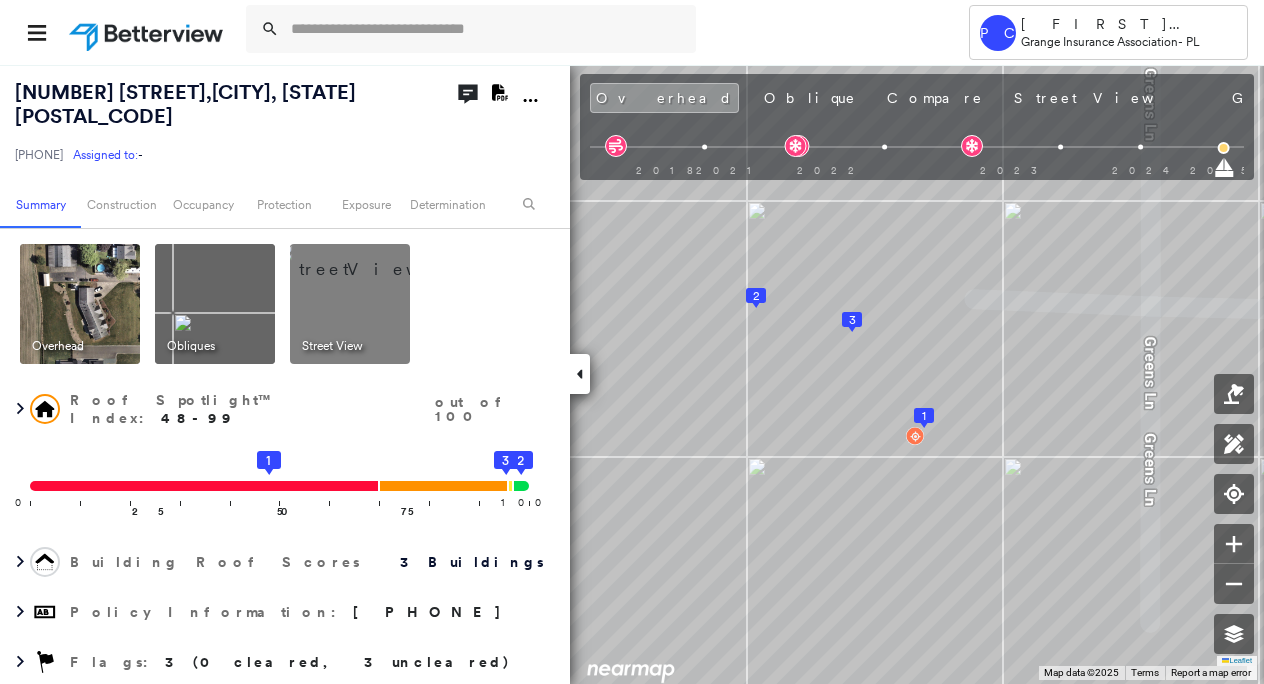 click 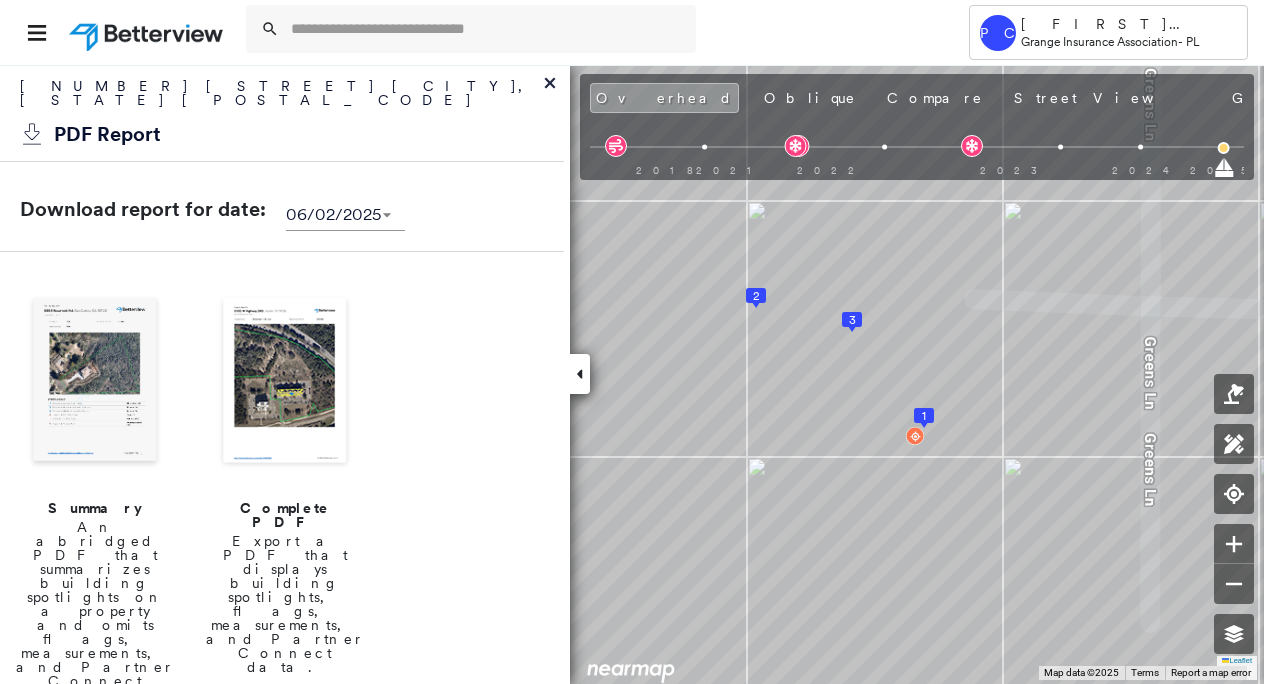 click at bounding box center (95, 382) 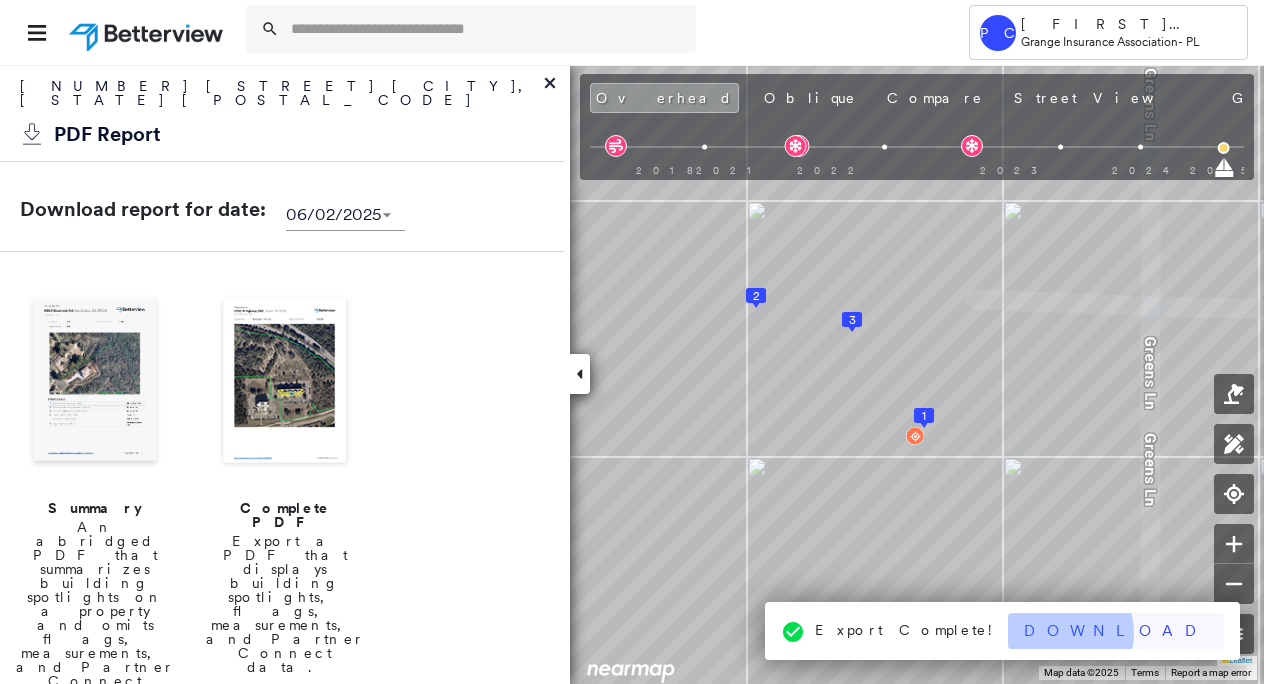click on "Download" at bounding box center [1116, 631] 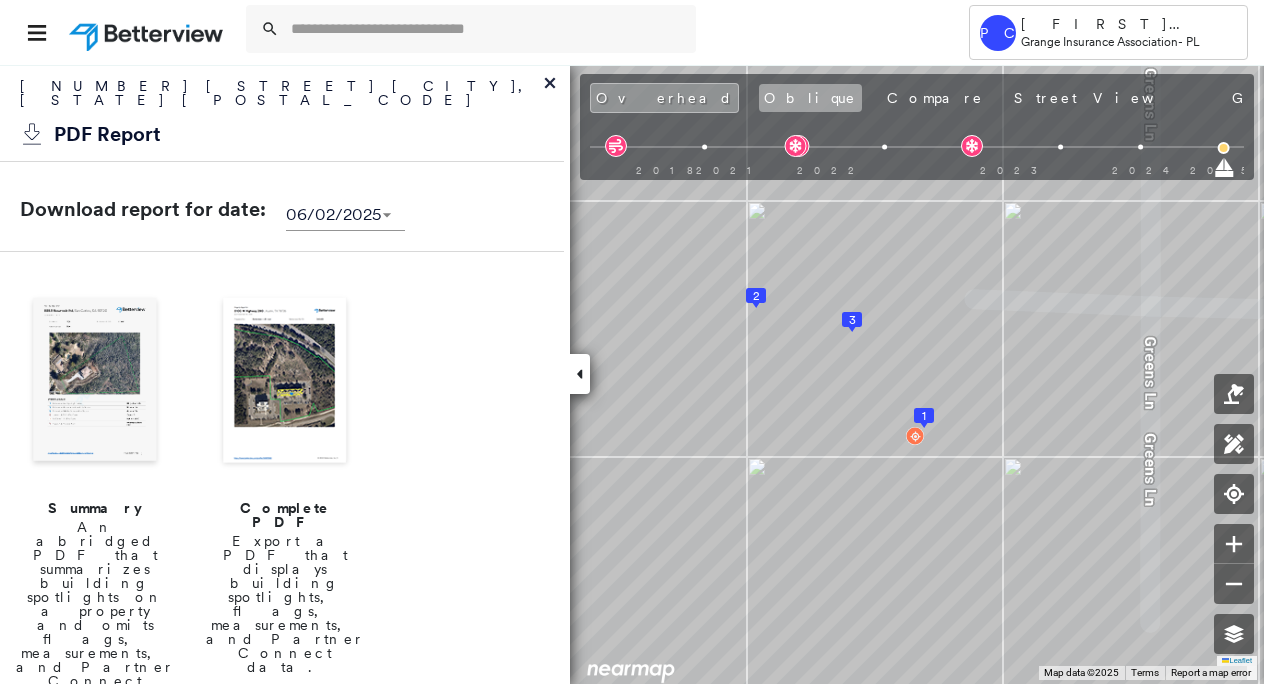 click on "Oblique" at bounding box center (810, 98) 